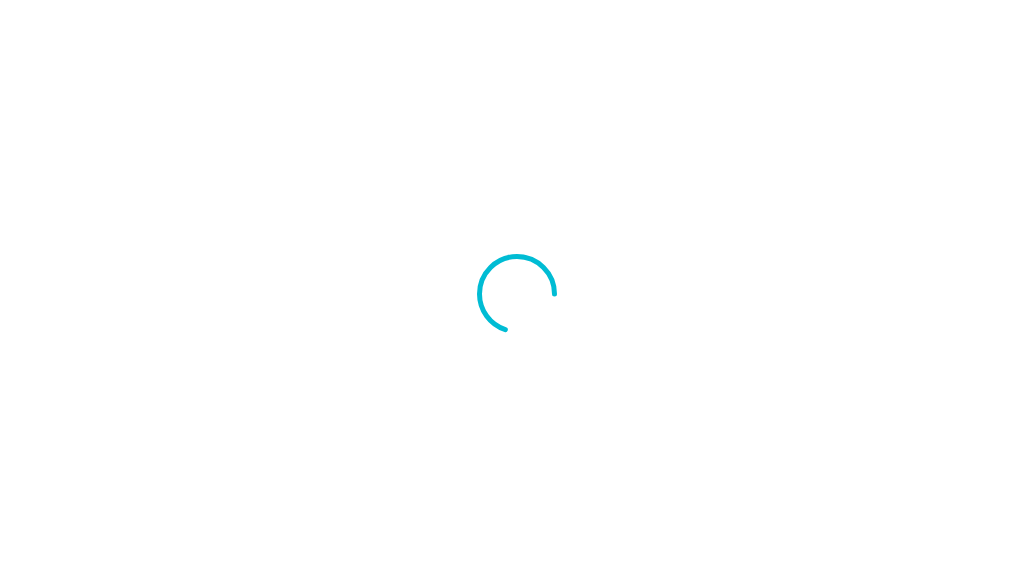 scroll, scrollTop: 0, scrollLeft: 0, axis: both 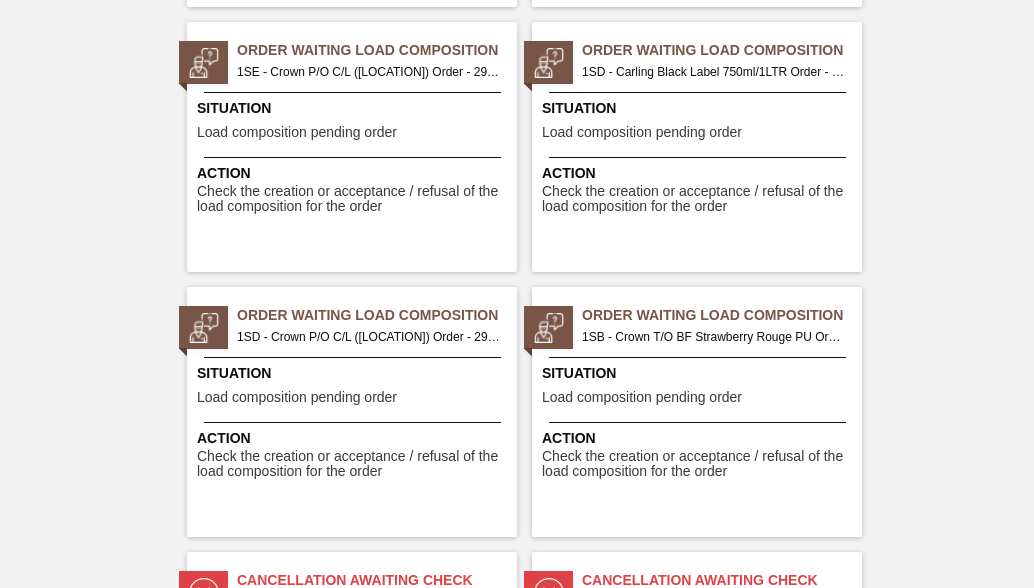 click on "1SB - Crown T/O BF Strawberry Rouge PU Order - 30001" at bounding box center (714, 337) 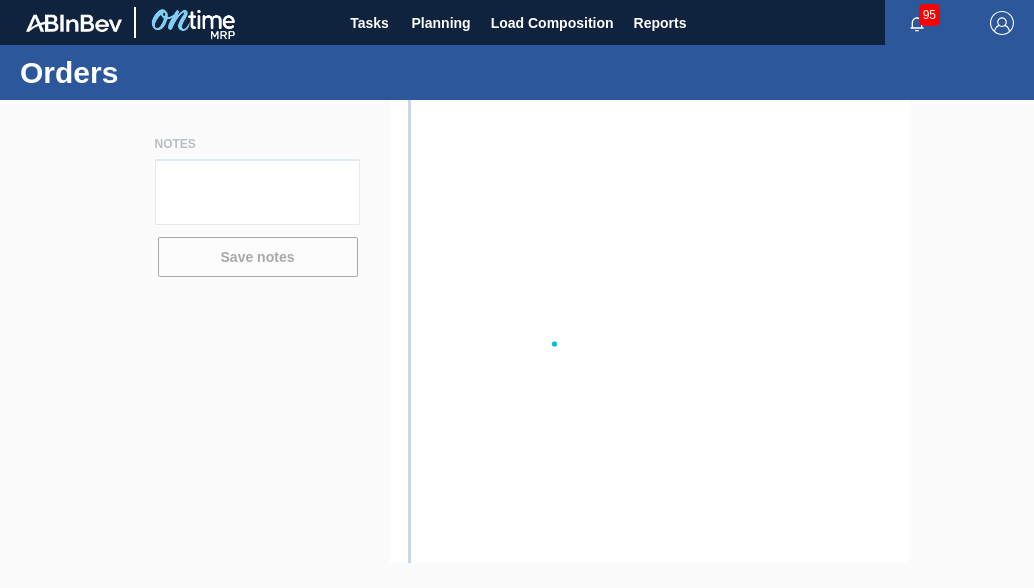 scroll, scrollTop: 0, scrollLeft: 0, axis: both 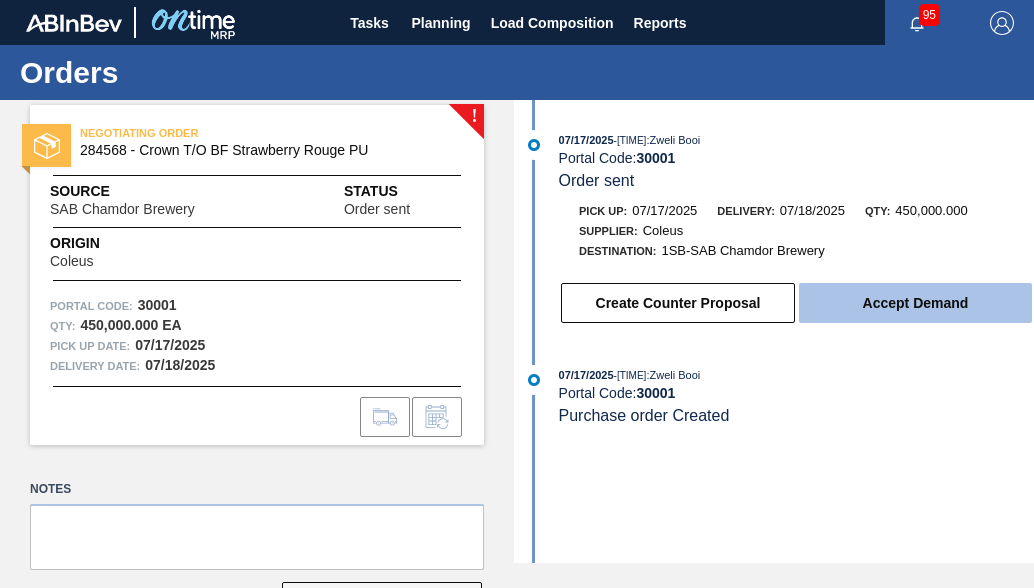 click on "Accept Demand" at bounding box center (915, 303) 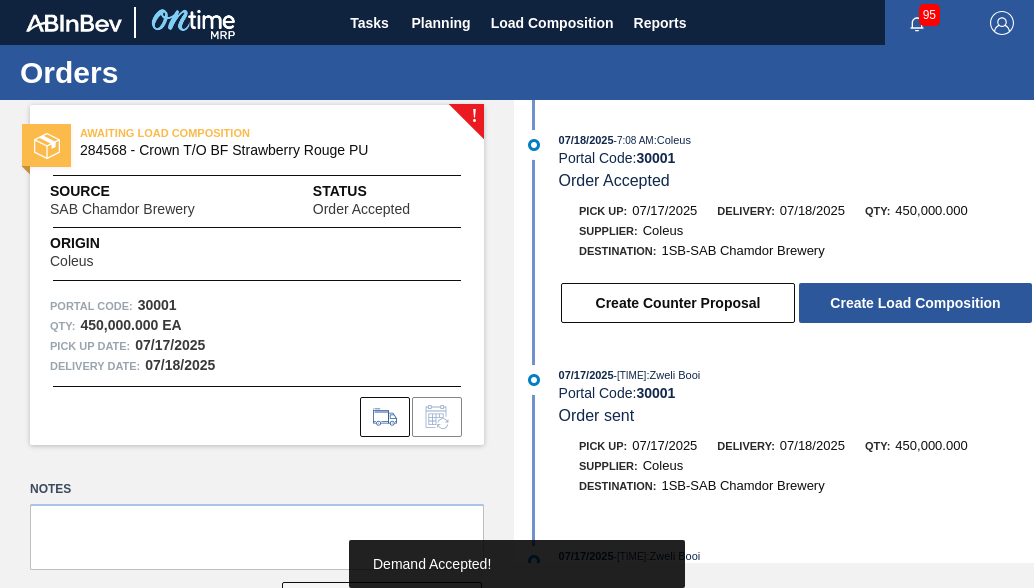 click on "Create Load Composition" at bounding box center (915, 303) 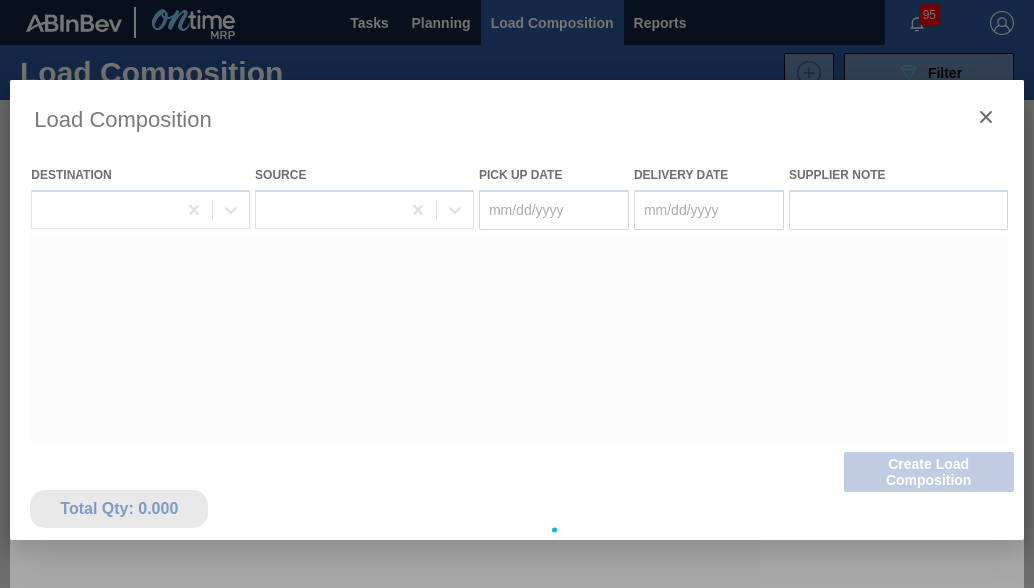 type on "07/17/2025" 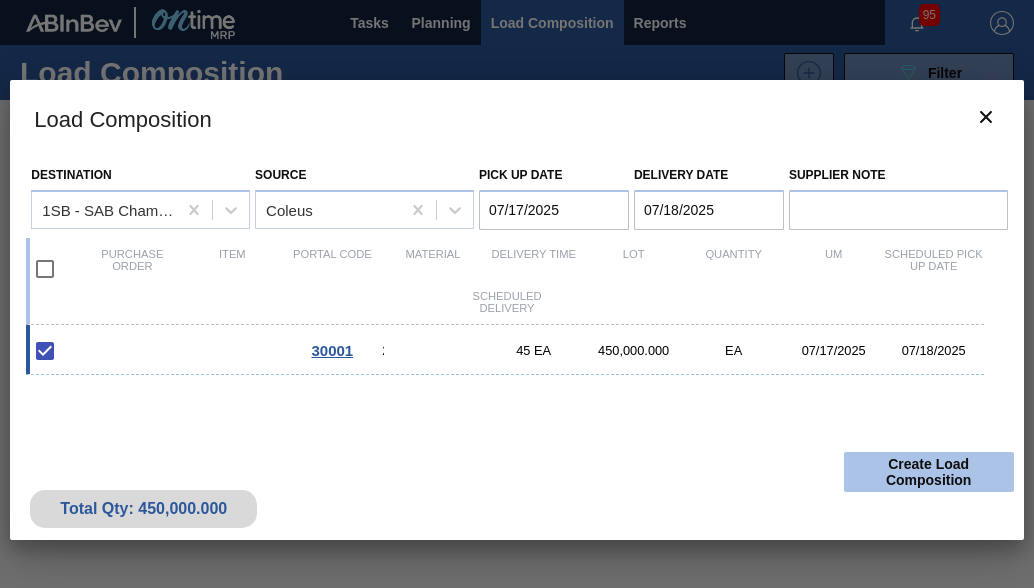 click on "Create Load Composition" at bounding box center (929, 472) 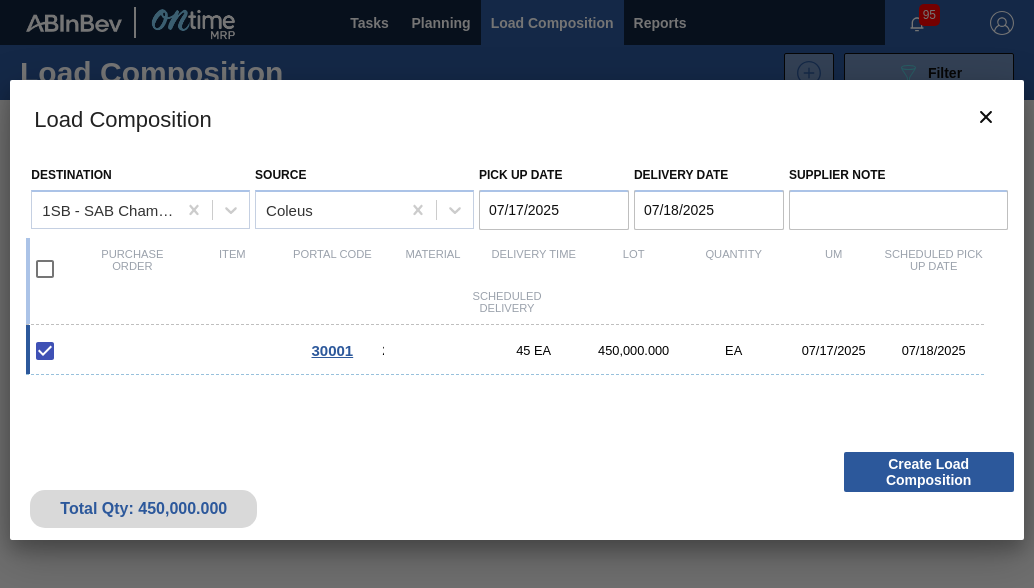 drag, startPoint x: 940, startPoint y: 465, endPoint x: 1008, endPoint y: 521, distance: 88.09086 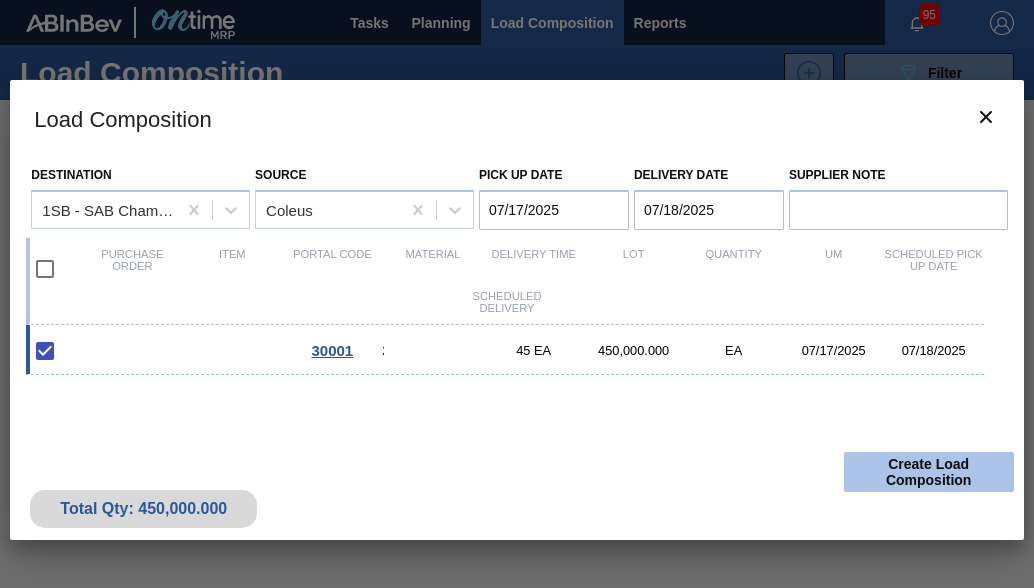 click on "Create Load Composition" at bounding box center [929, 472] 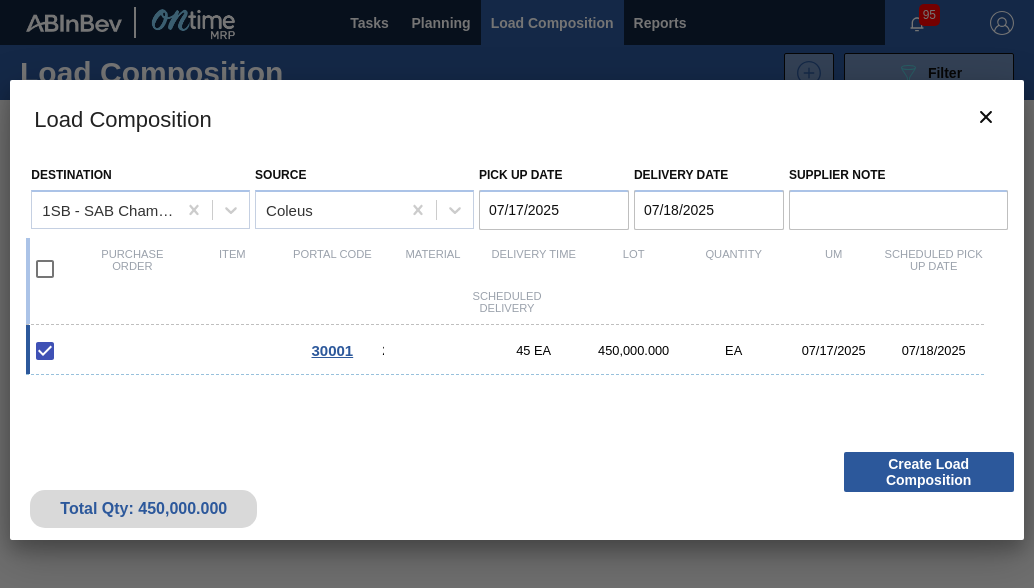 drag, startPoint x: 900, startPoint y: 473, endPoint x: 654, endPoint y: 534, distance: 253.4502 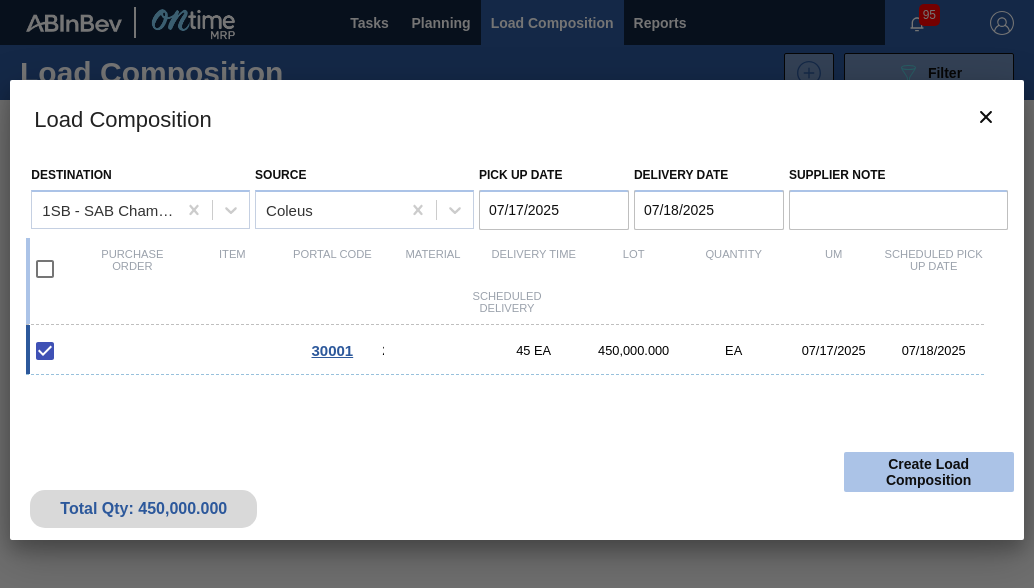 click on "Create Load Composition" at bounding box center (929, 472) 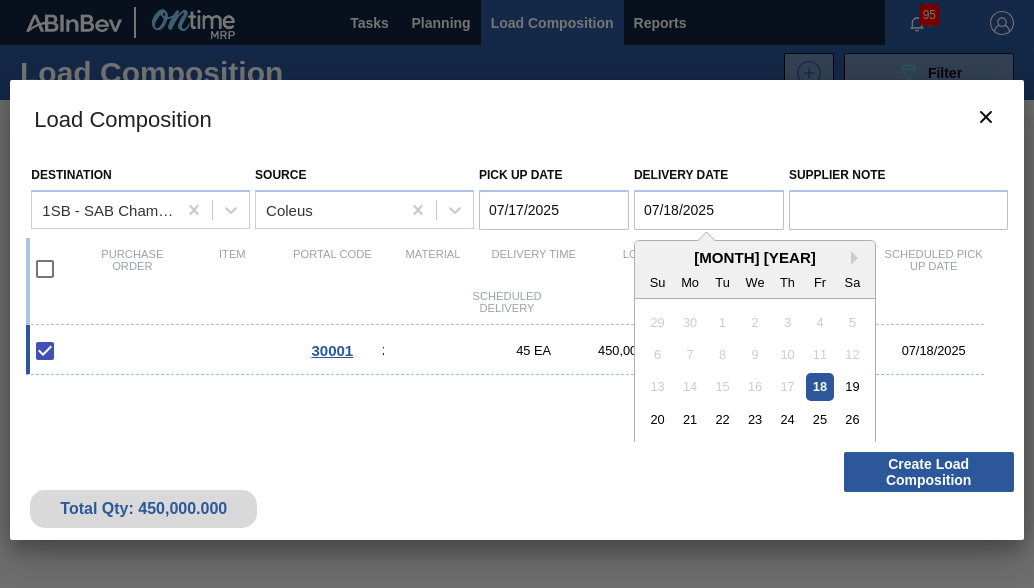 click on "07/18/2025" at bounding box center [709, 210] 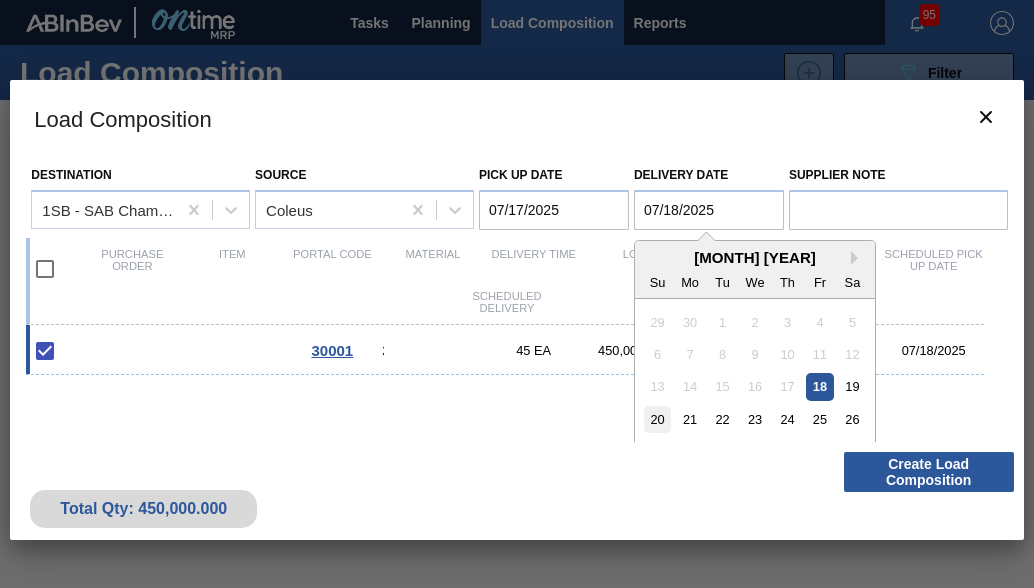 click on "20" at bounding box center (657, 419) 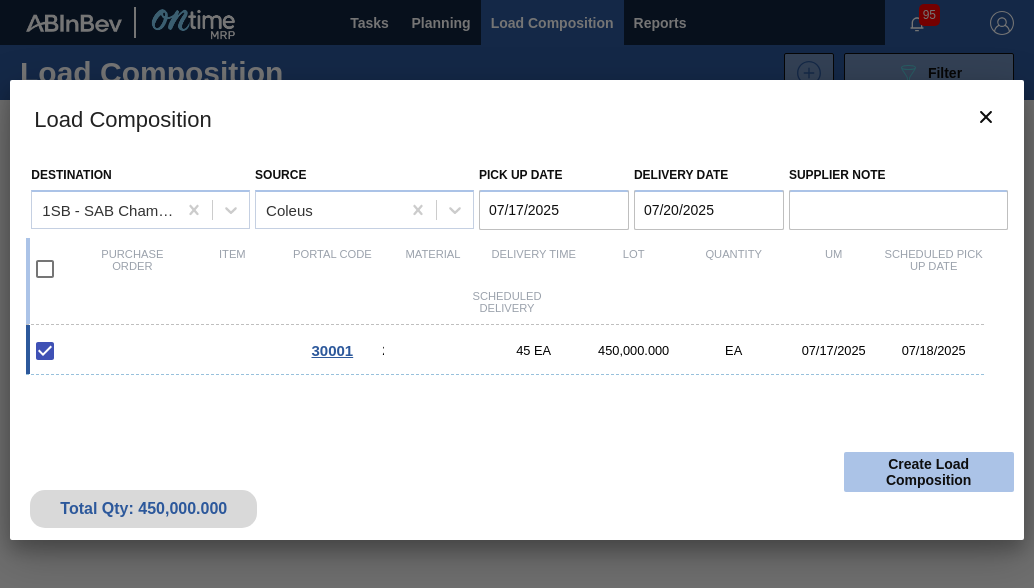 click on "Create Load Composition" at bounding box center [929, 472] 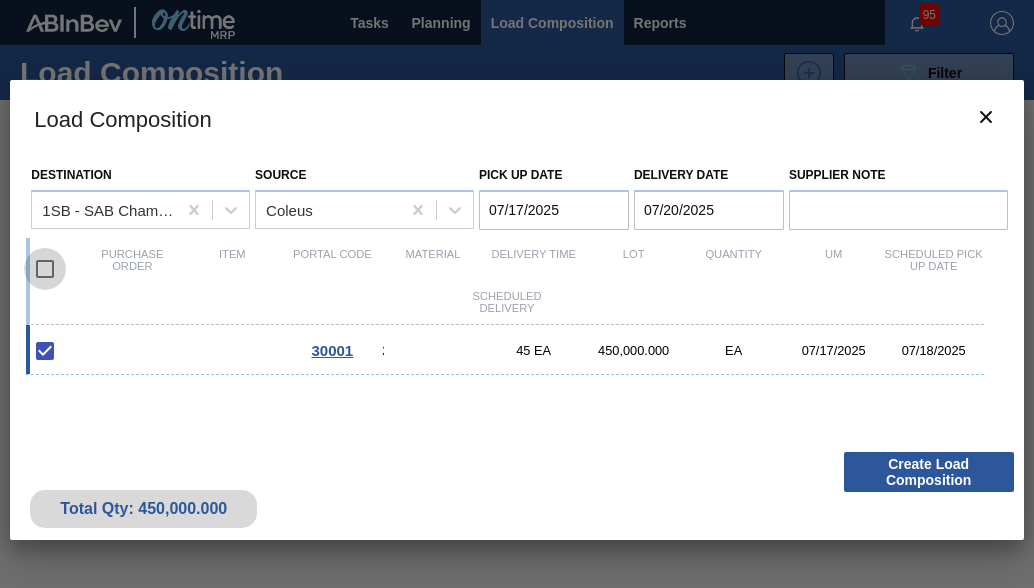 click at bounding box center [45, 269] 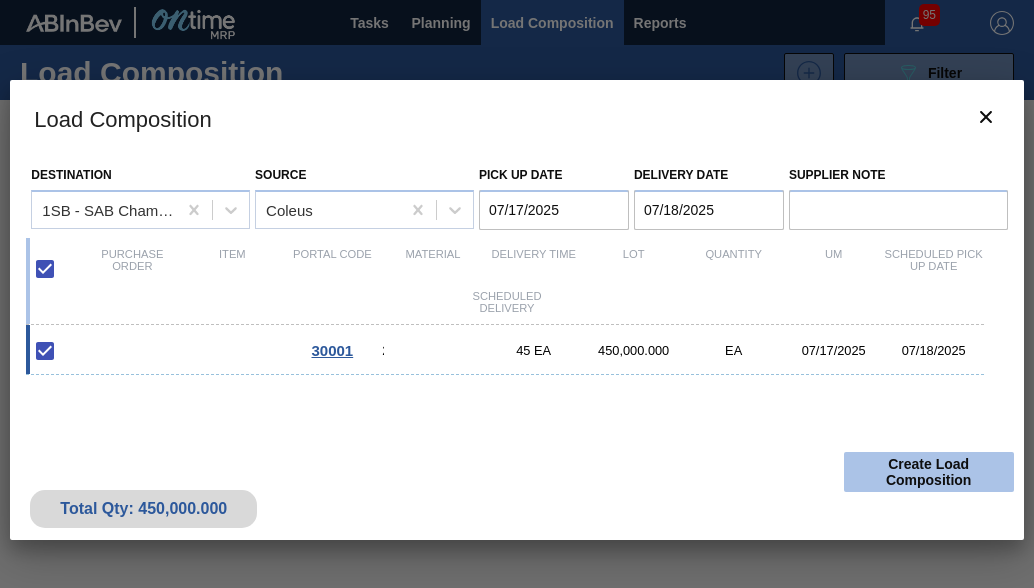 click on "Create Load Composition" at bounding box center (929, 472) 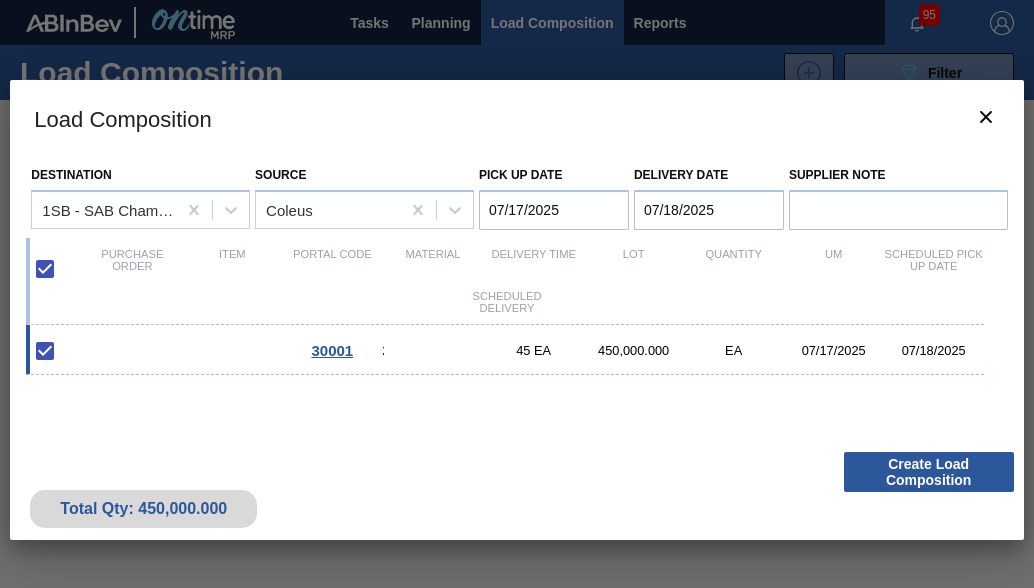 click on "Total Qty: 450,000.000 Create Load Composition" at bounding box center (516, 491) 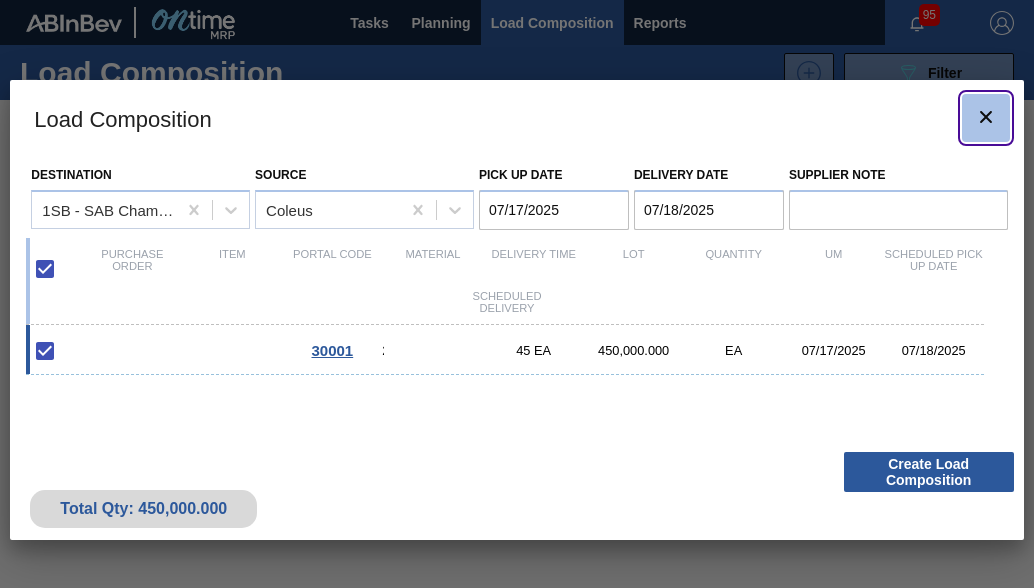 click at bounding box center (986, 118) 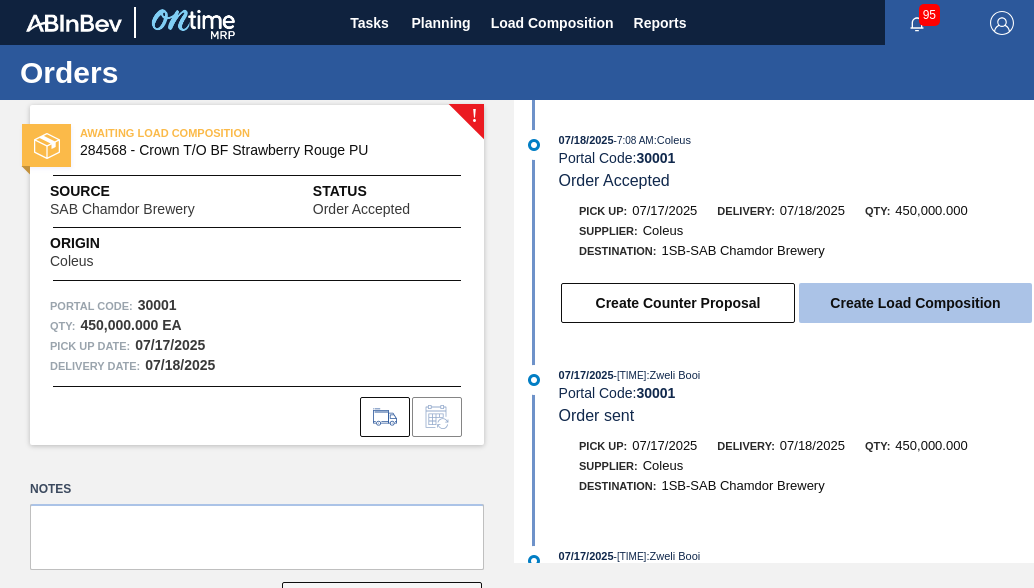 click on "Create Load Composition" at bounding box center (915, 303) 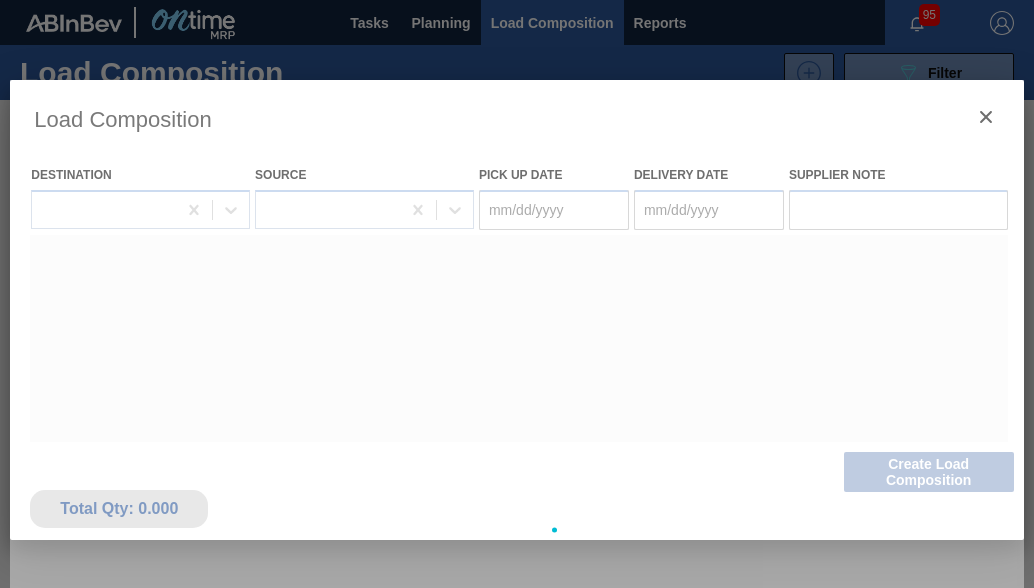 type on "07/17/2025" 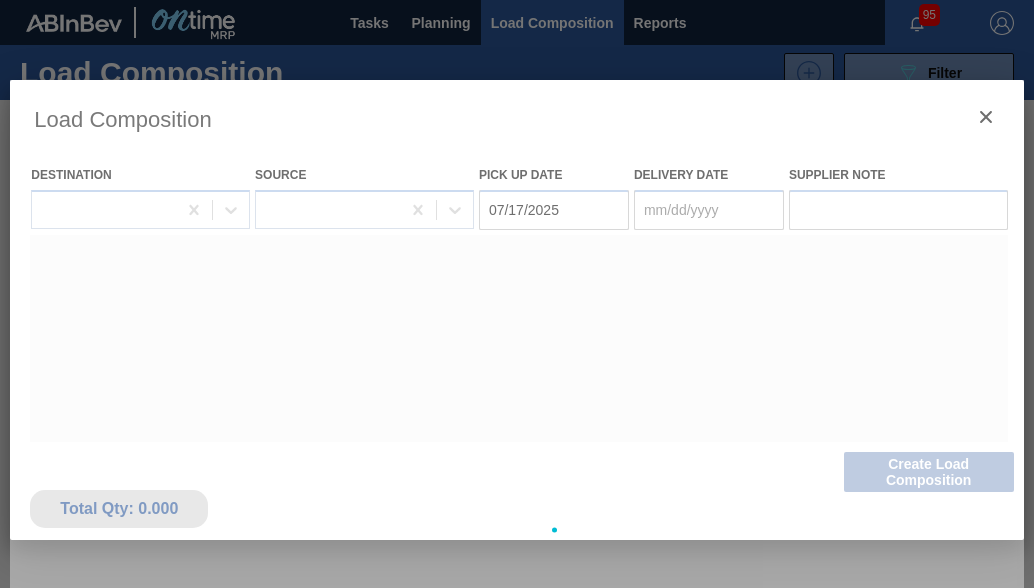 type on "07/18/2025" 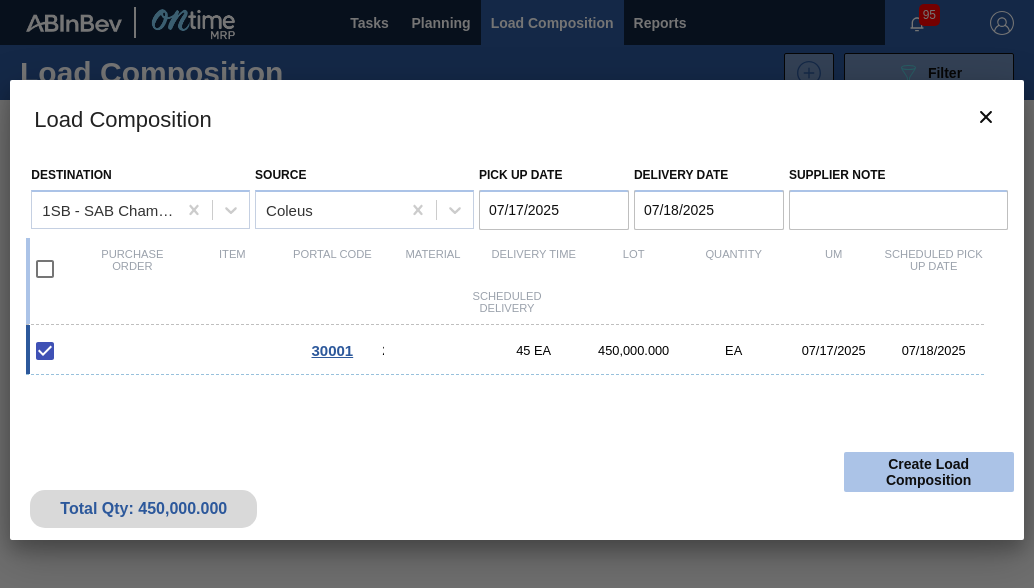 click on "Create Load Composition" at bounding box center (929, 472) 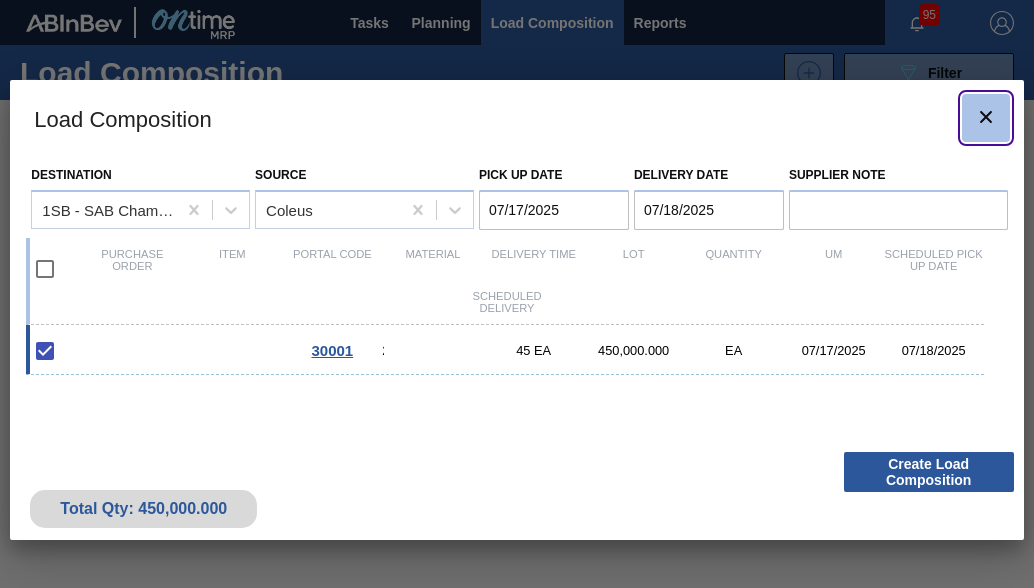 click 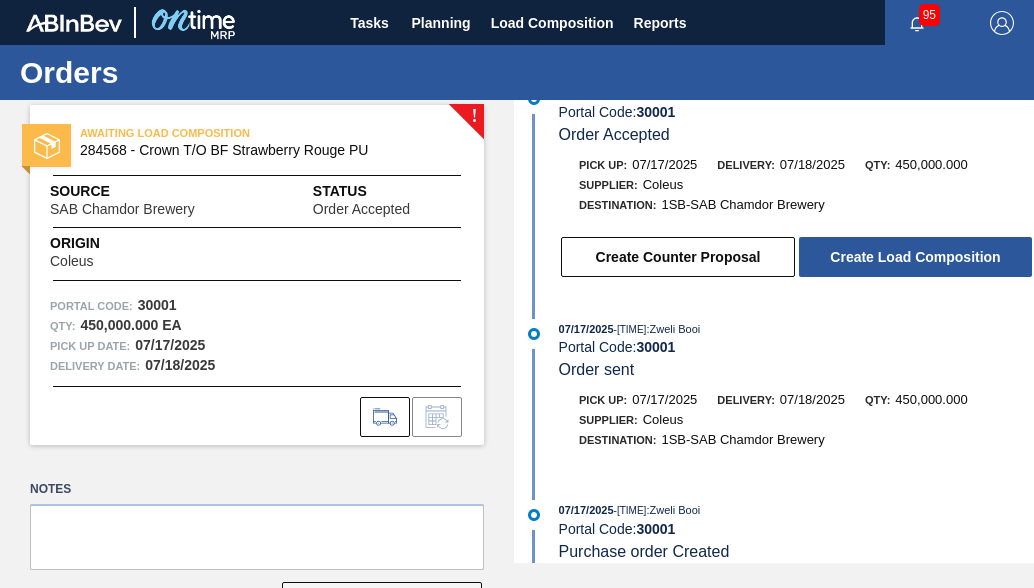 scroll, scrollTop: 70, scrollLeft: 0, axis: vertical 